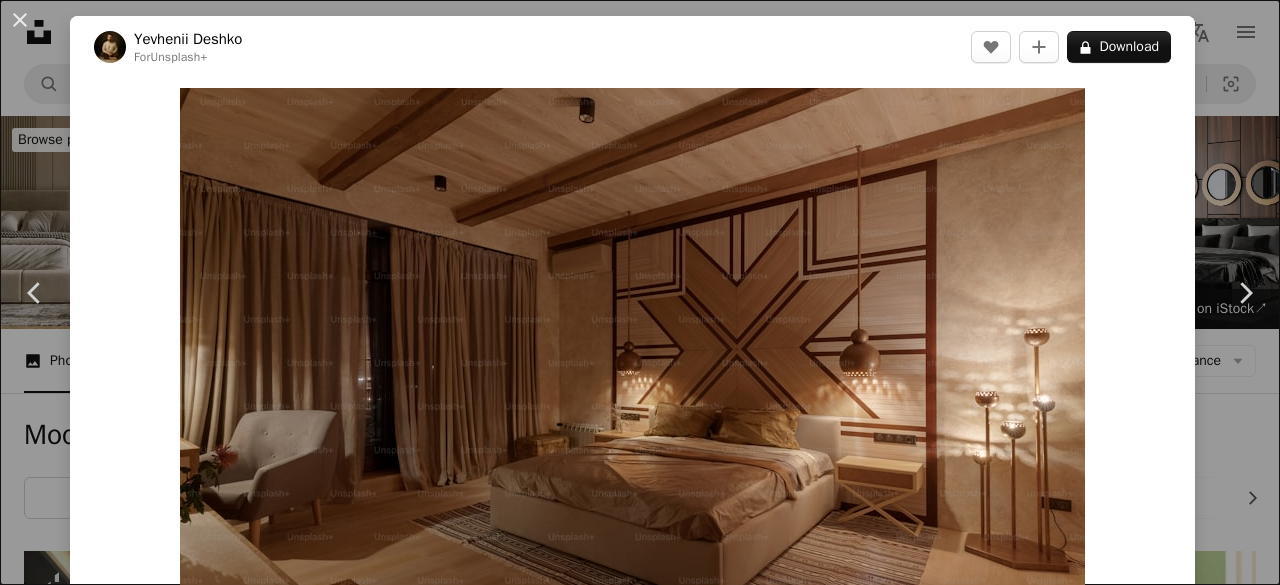 scroll, scrollTop: 900, scrollLeft: 0, axis: vertical 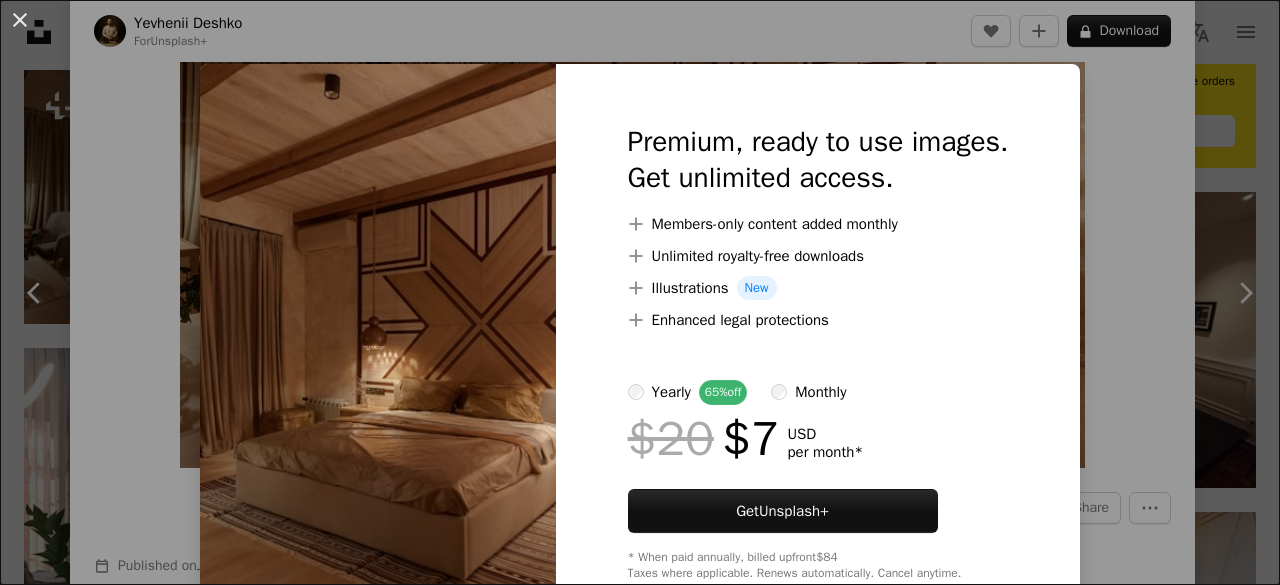 click on "An X shape Premium, ready to use images. Get unlimited access. A plus sign Members-only content added monthly A plus sign Unlimited royalty-free downloads A plus sign Illustrations  New A plus sign Enhanced legal protections yearly 65%  off monthly $20   $7 USD per month * Get  Unsplash+ * When paid annually, billed upfront  $84 Taxes where applicable. Renews automatically. Cancel anytime." at bounding box center (640, 292) 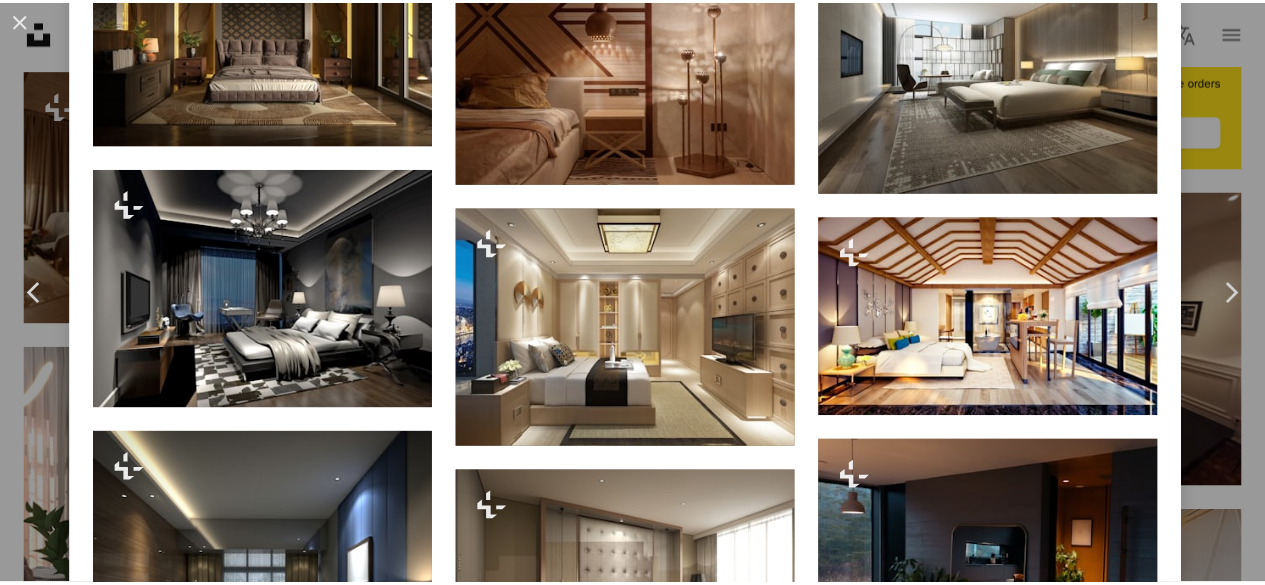 scroll, scrollTop: 1600, scrollLeft: 0, axis: vertical 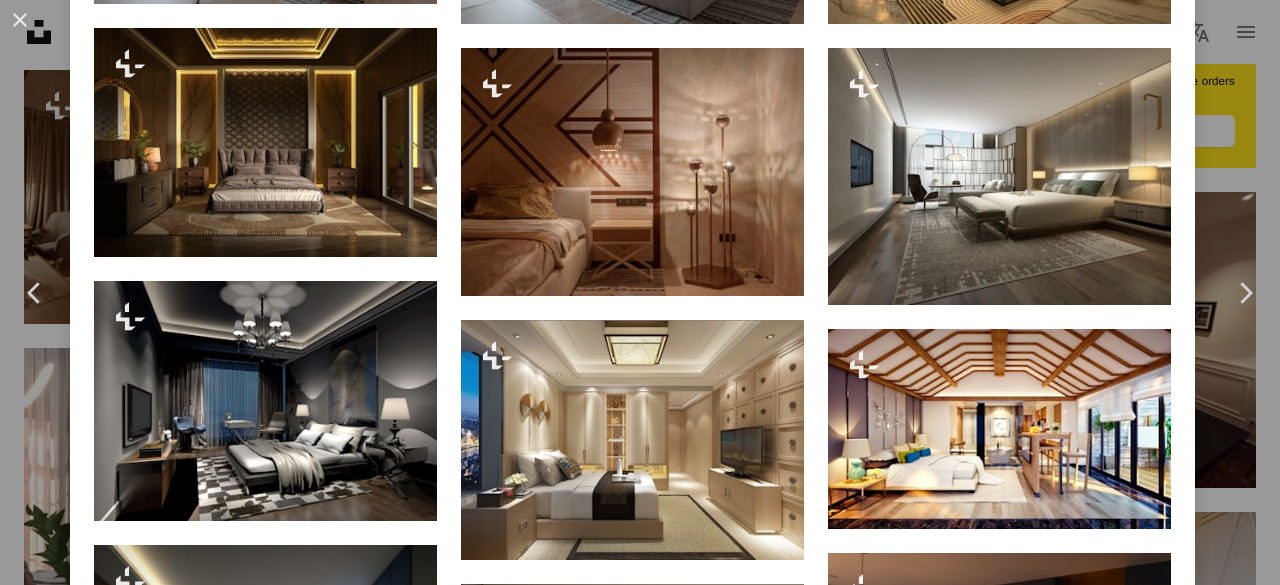 click on "From this series Chevron right Plus sign for Unsplash+ Plus sign for Unsplash+ Plus sign for Unsplash+ Plus sign for Unsplash+ Plus sign for Unsplash+ Plus sign for Unsplash+ Plus sign for Unsplash+ Plus sign for Unsplash+ Plus sign for Unsplash+ Plus sign for Unsplash+ Related images Plus sign for Unsplash+ A heart A plus sign [FIRST] [LAST] For Unsplash+ A lock Download Plus sign for Unsplash+ A heart A plus sign Hartono Creative Studio For Unsplash+ A lock Download Plus sign for Unsplash+ A heart A plus sign Getty Images For Unsplash+ A lock Download Plus sign for Unsplash+ A heart A plus sign Getty Images For Unsplash+ A lock Download Plus sign for Unsplash+ A heart A plus sign Getty Images For Unsplash+ A lock Download Plus sign for Unsplash+ A heart A plus sign Getty Images For Unsplash+ A lock Download Plus sign for Unsplash+ A heart A plus sign Yevhenii Deshko For Unsplash+ A lock Download Plus sign for Unsplash+ A heart A plus sign Yevhenii Deshko For Unsplash+ A lock Download A heart For" at bounding box center [632, 471] 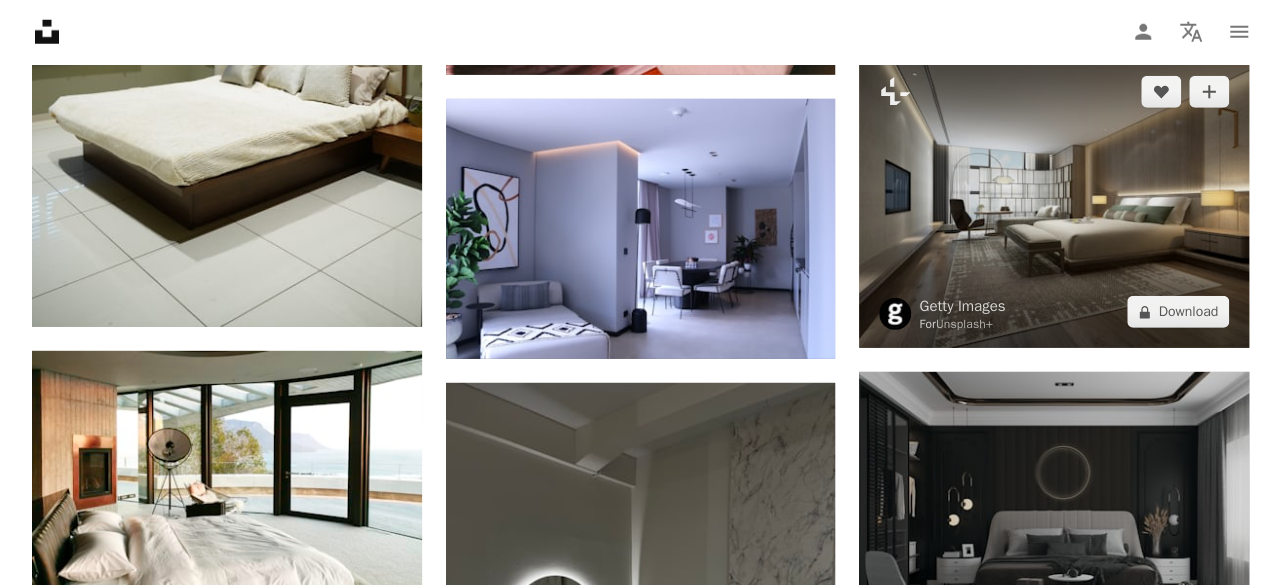 scroll, scrollTop: 2800, scrollLeft: 0, axis: vertical 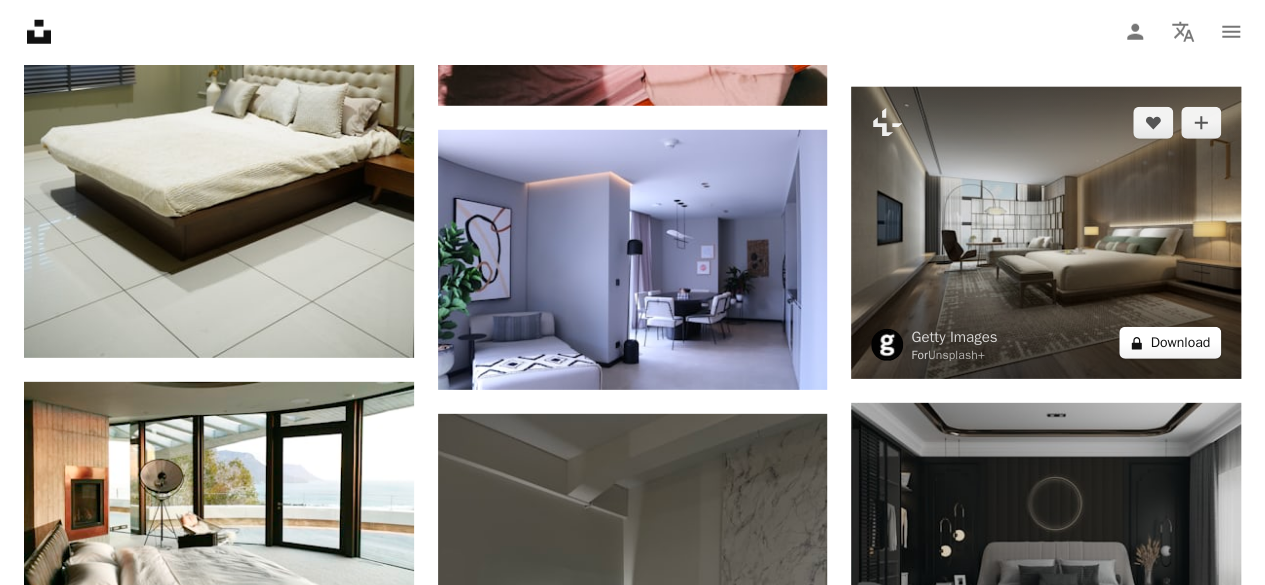 click on "A lock Download" at bounding box center (1170, 343) 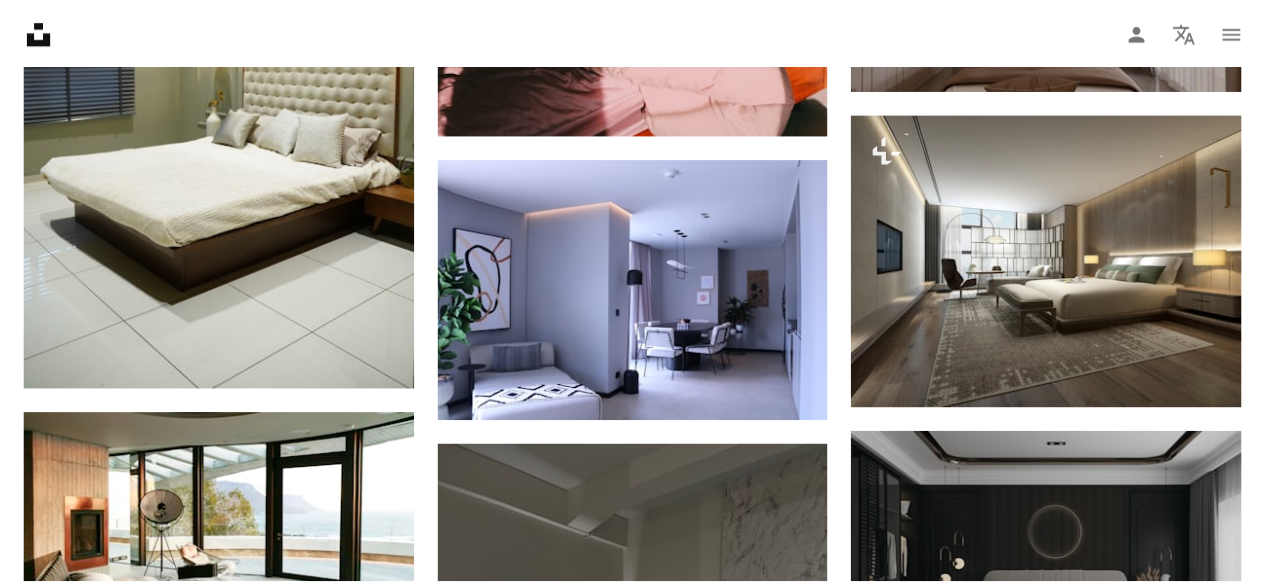 scroll, scrollTop: 54, scrollLeft: 0, axis: vertical 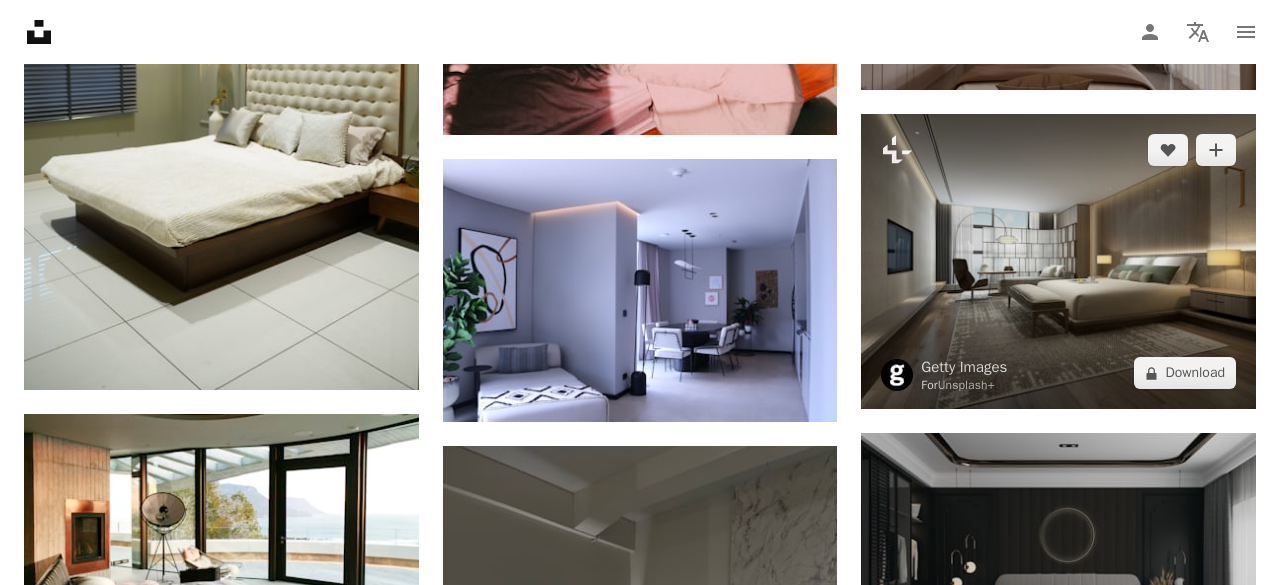 click on "An X shape Premium, ready to use images. Get unlimited access. A plus sign Members-only content added monthly A plus sign Unlimited royalty-free downloads A plus sign Illustrations  New A plus sign Enhanced legal protections yearly 65%  off monthly $20   $7 USD per month * Get  Unsplash+ * When paid annually, billed upfront  $84 Taxes where applicable. Renews automatically. Cancel anytime." at bounding box center (640, 3916) 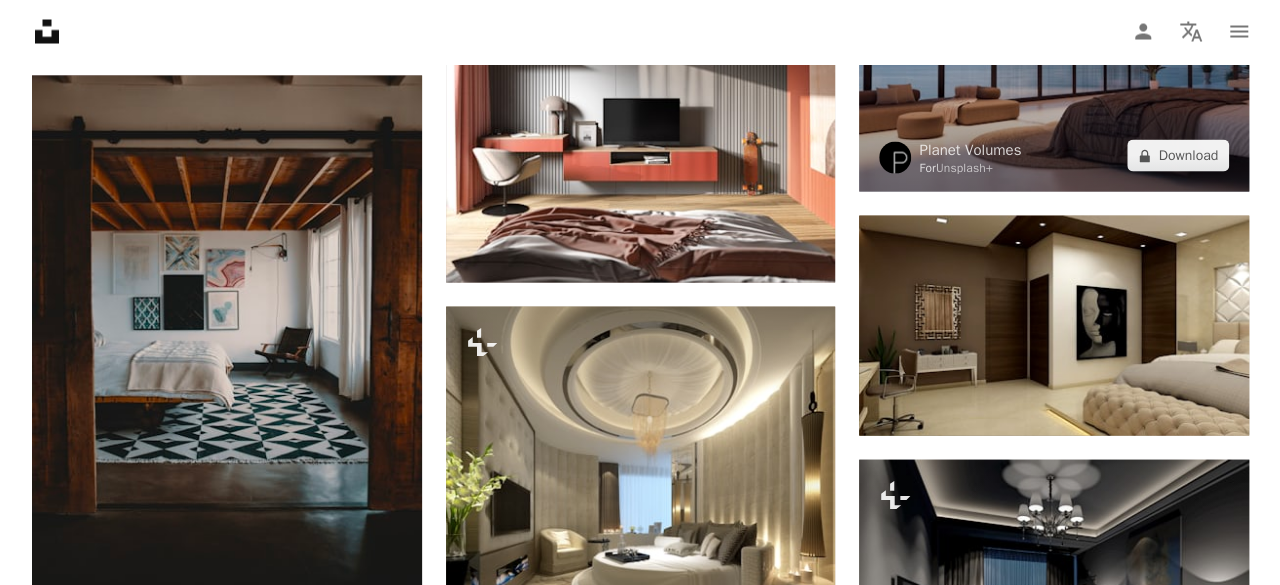 scroll, scrollTop: 5800, scrollLeft: 0, axis: vertical 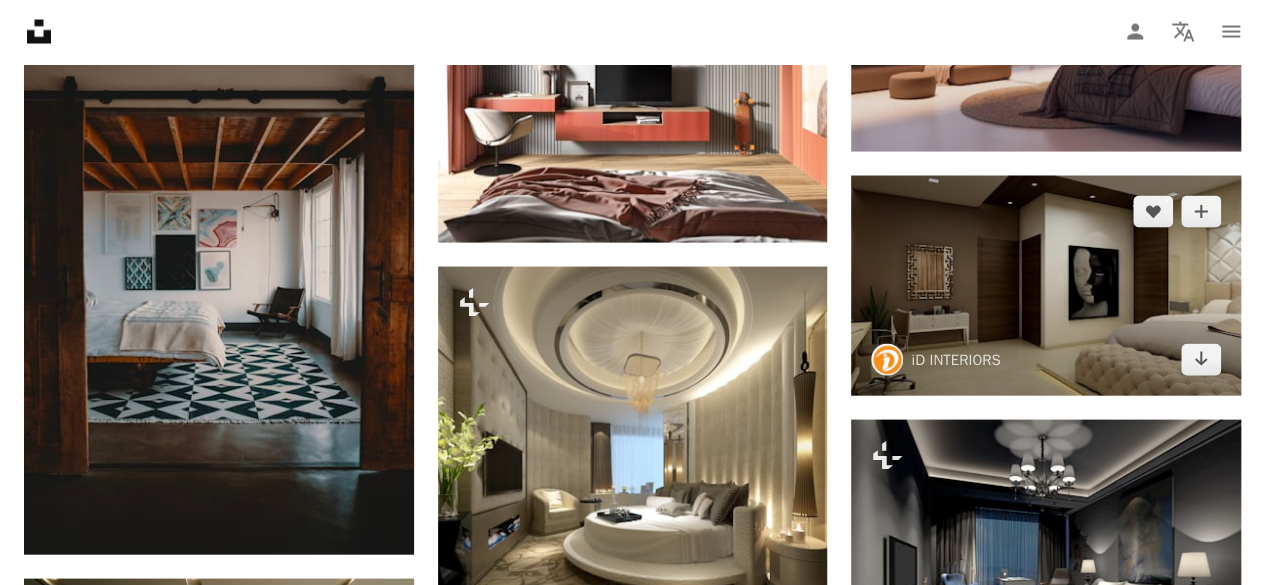 click at bounding box center (1046, 285) 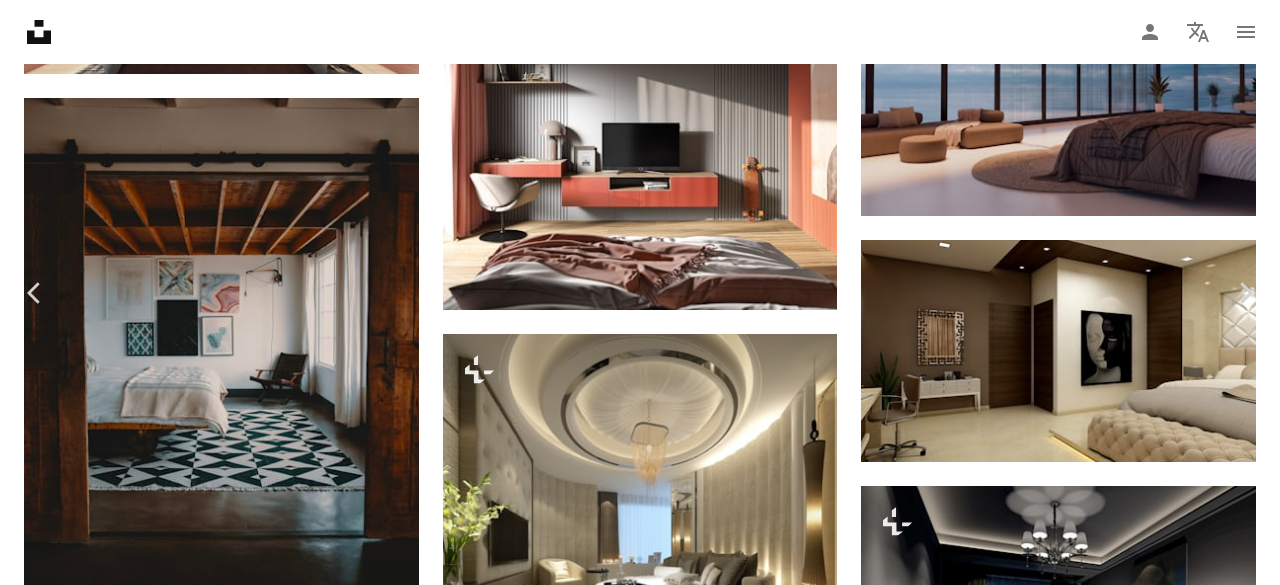 scroll, scrollTop: 2900, scrollLeft: 0, axis: vertical 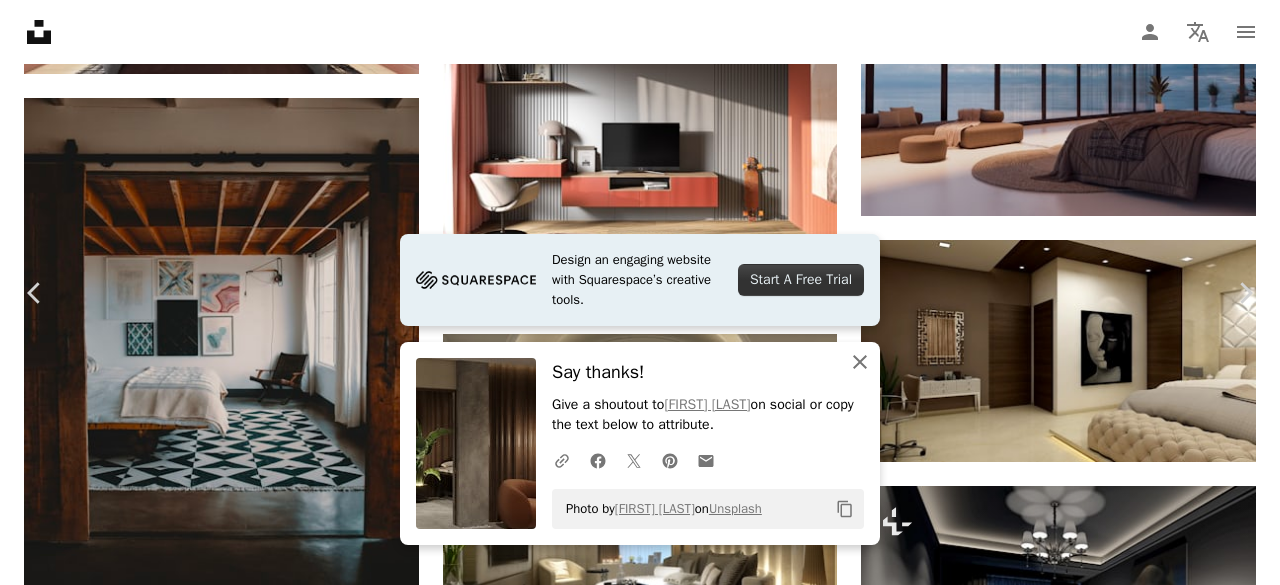 click on "An X shape" 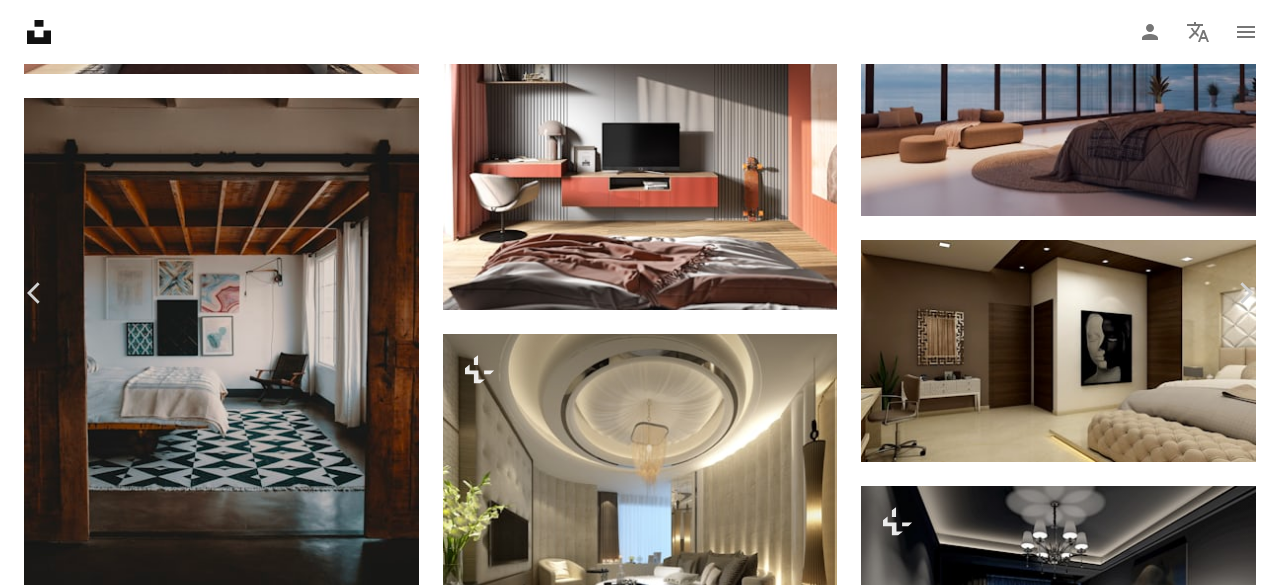 scroll, scrollTop: 4000, scrollLeft: 0, axis: vertical 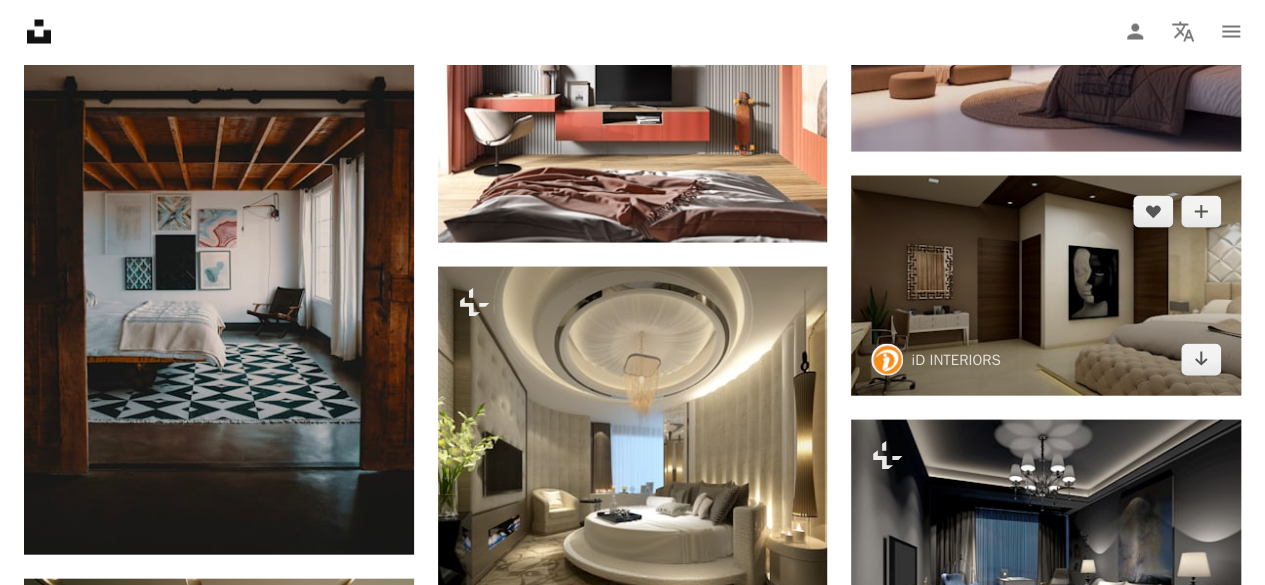 click at bounding box center (1046, 285) 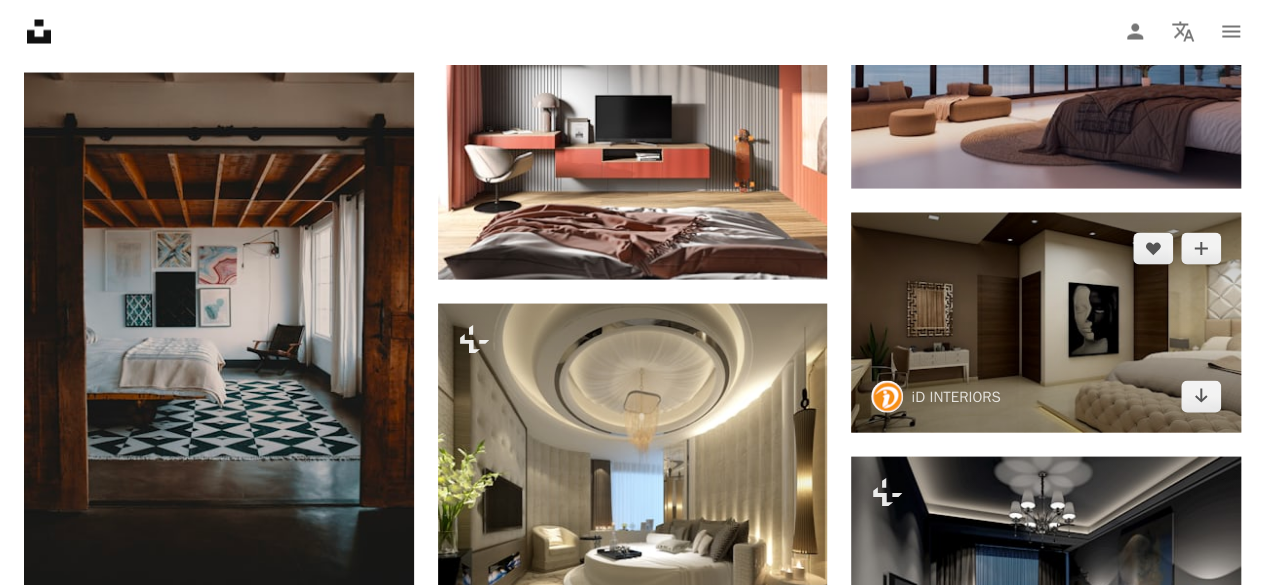 scroll, scrollTop: 5800, scrollLeft: 0, axis: vertical 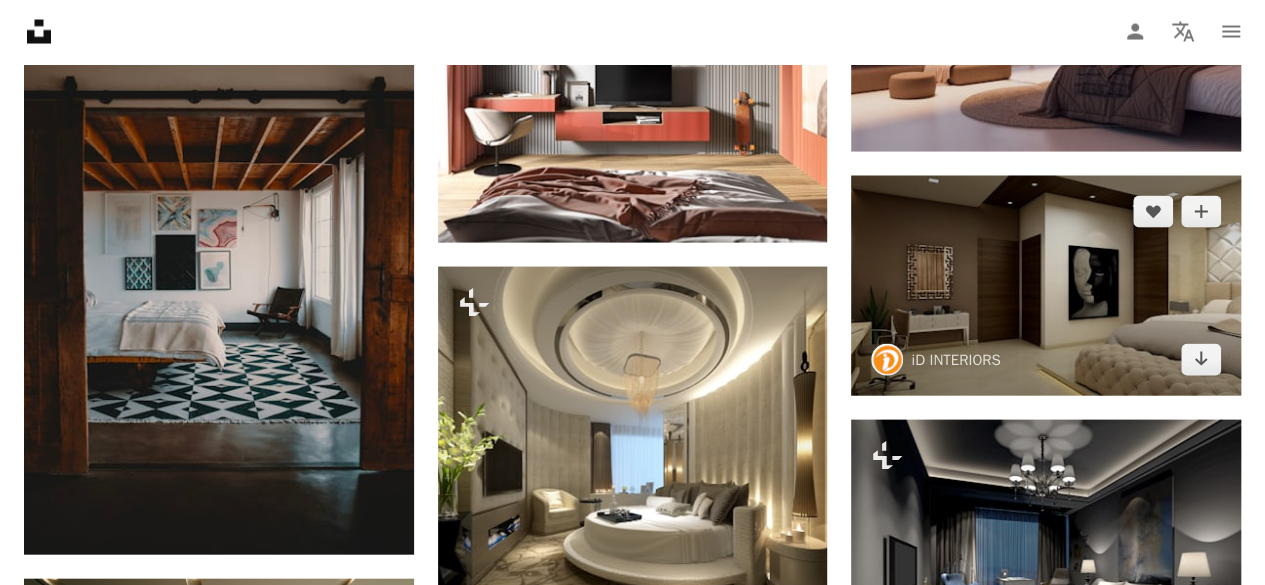 click at bounding box center (1046, 285) 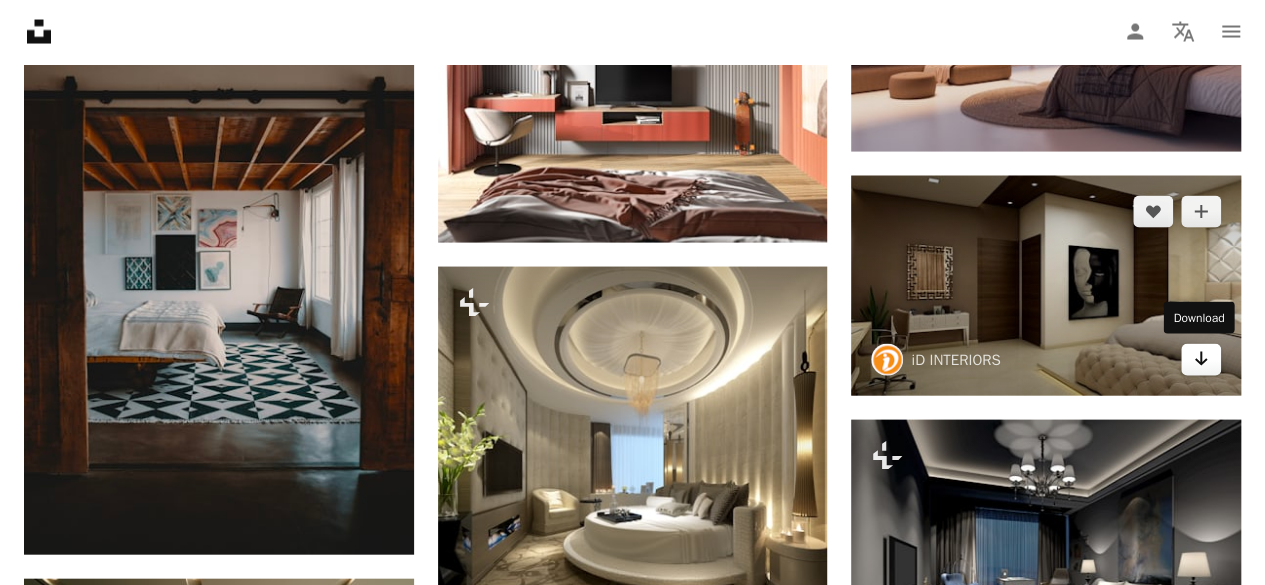 click on "Arrow pointing down" 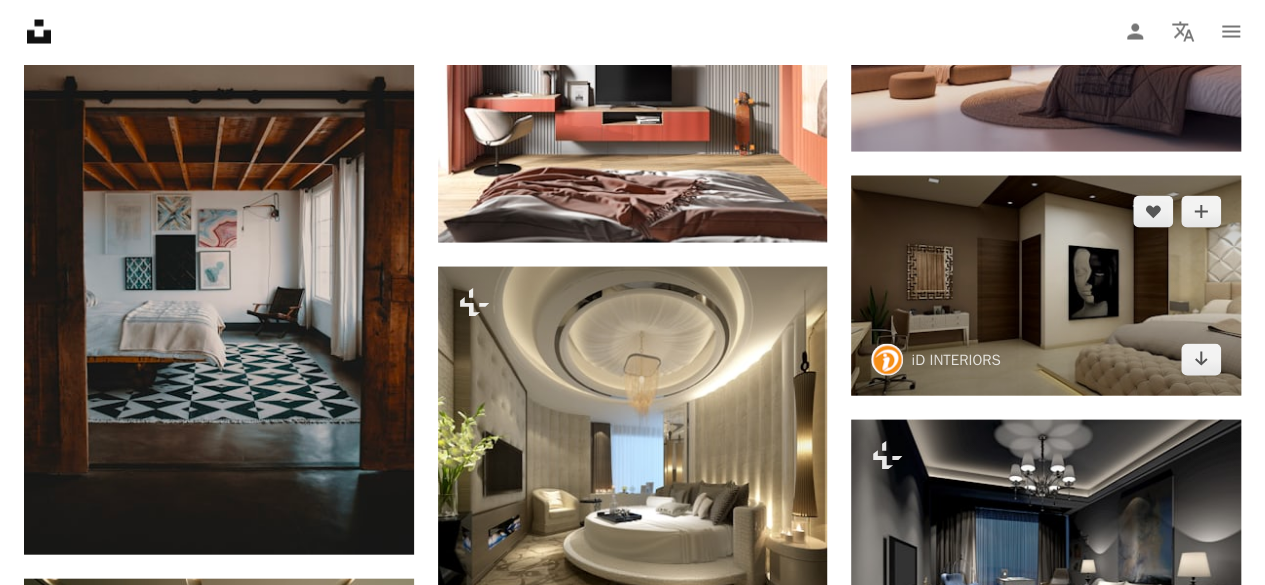 click at bounding box center (1046, 285) 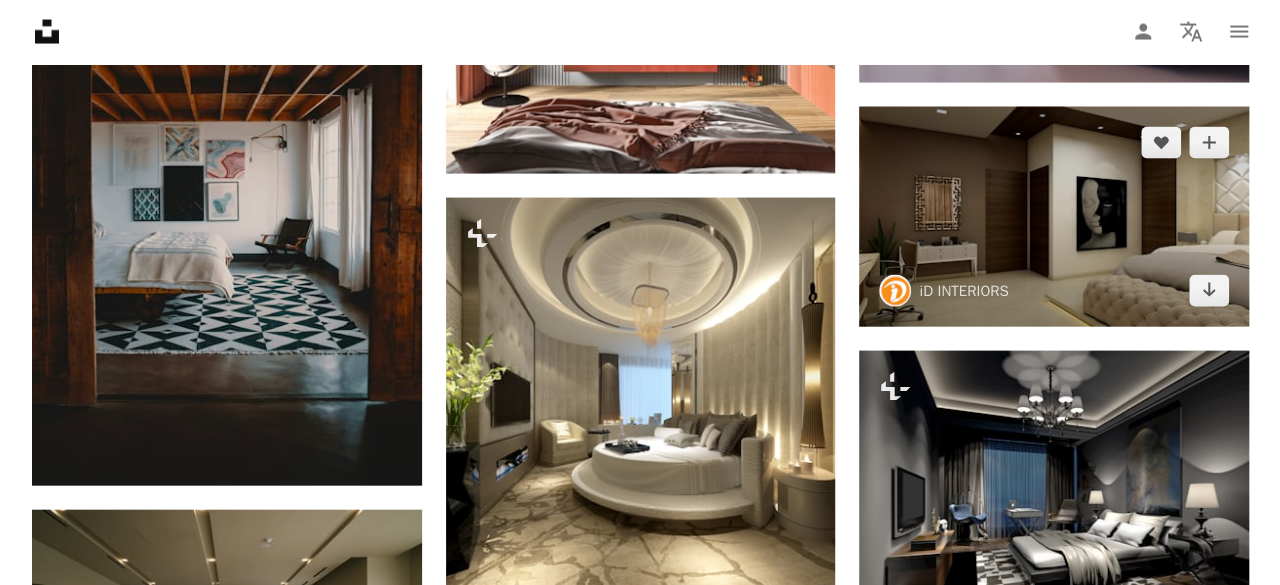 scroll, scrollTop: 5900, scrollLeft: 0, axis: vertical 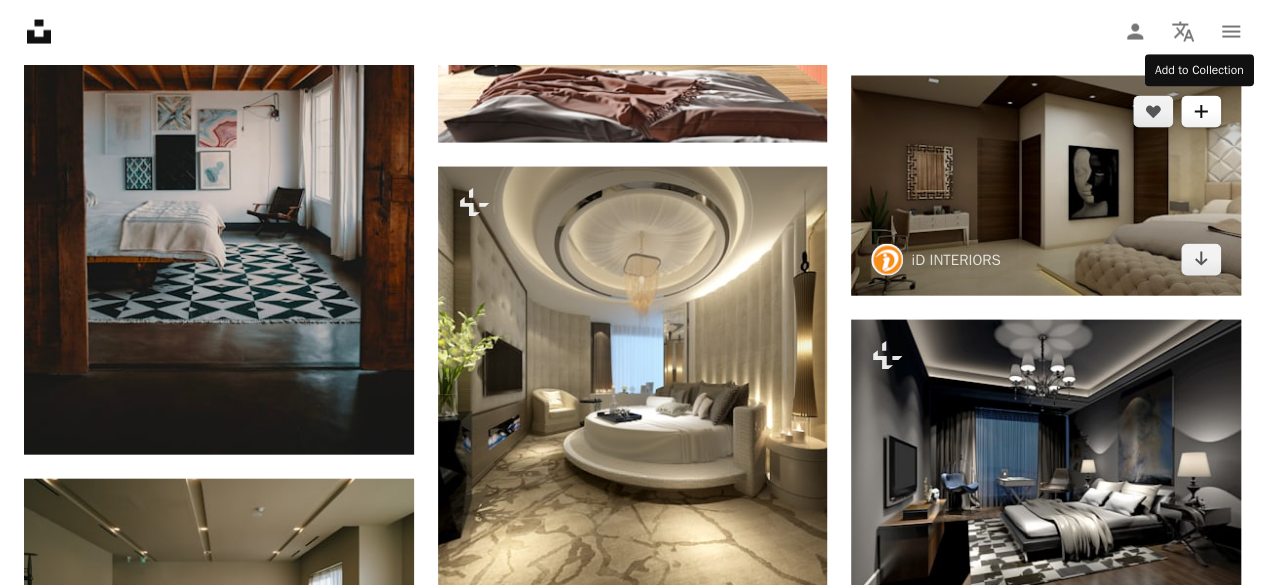click on "A plus sign" at bounding box center [1201, 112] 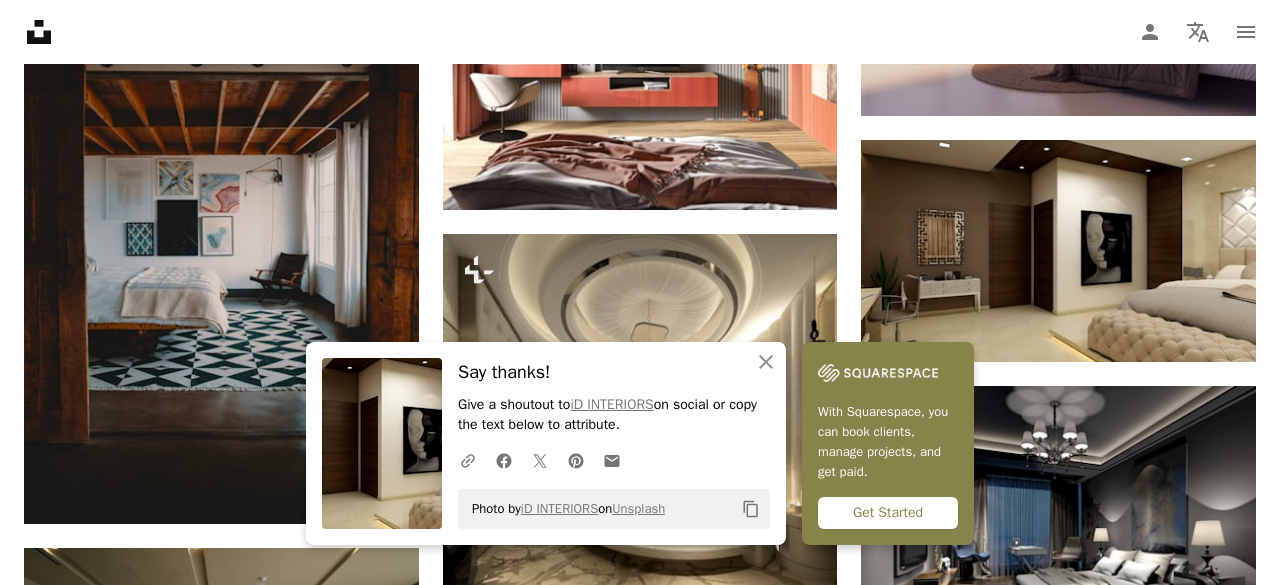 scroll, scrollTop: 255, scrollLeft: 0, axis: vertical 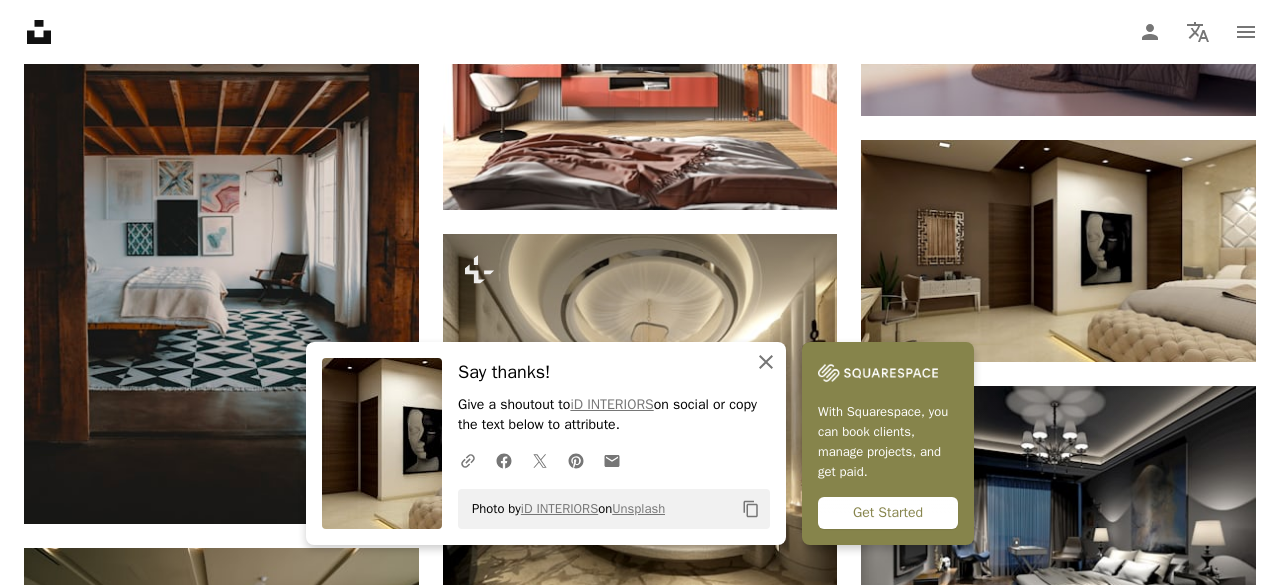 click on "An X shape" 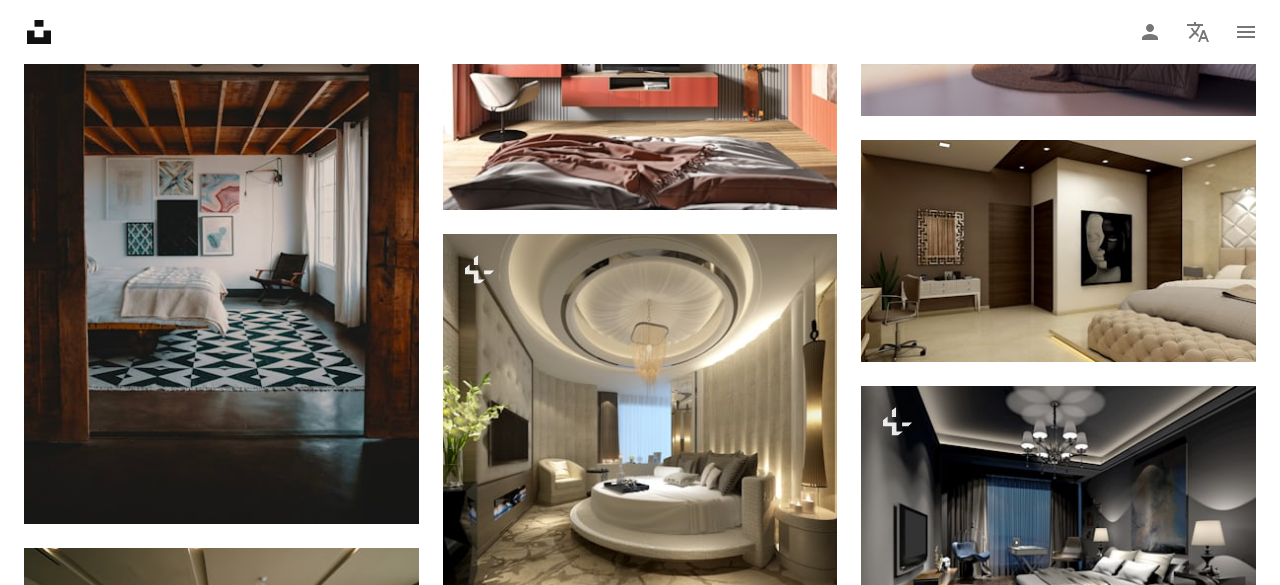 scroll, scrollTop: 55, scrollLeft: 0, axis: vertical 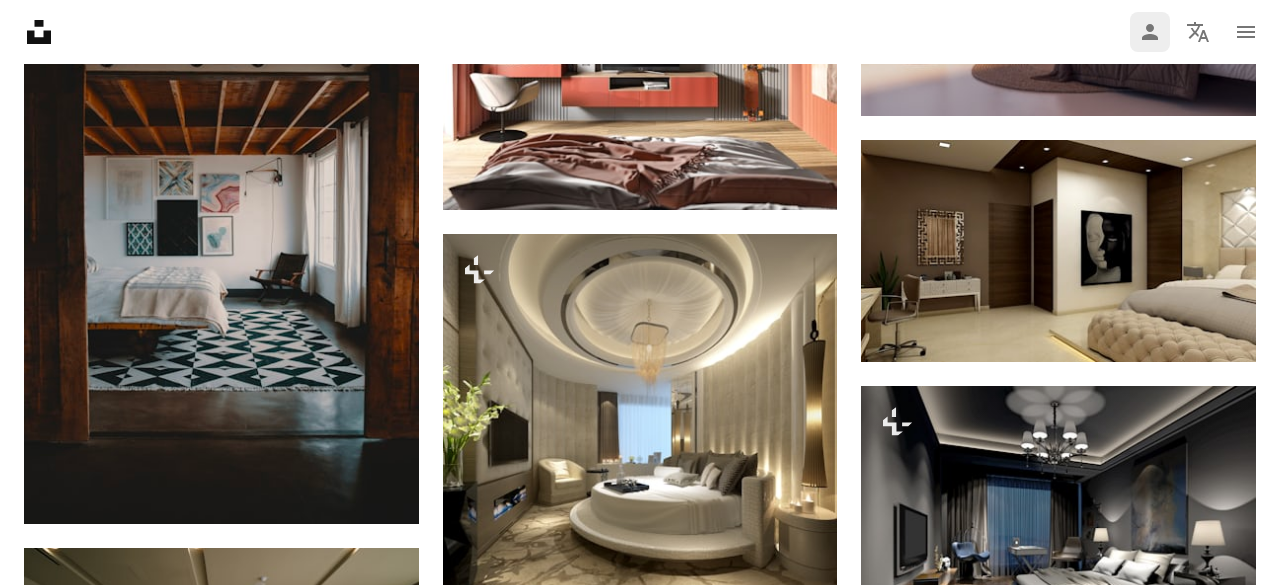drag, startPoint x: 19, startPoint y: 14, endPoint x: 1128, endPoint y: 25, distance: 1109.0546 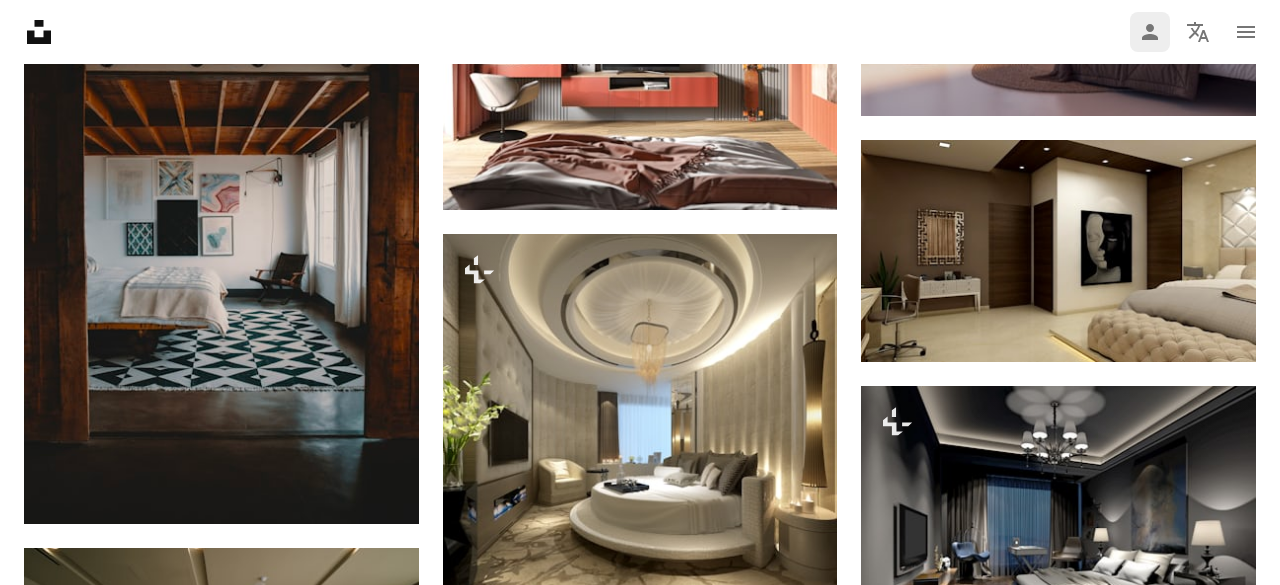 scroll, scrollTop: 5800, scrollLeft: 0, axis: vertical 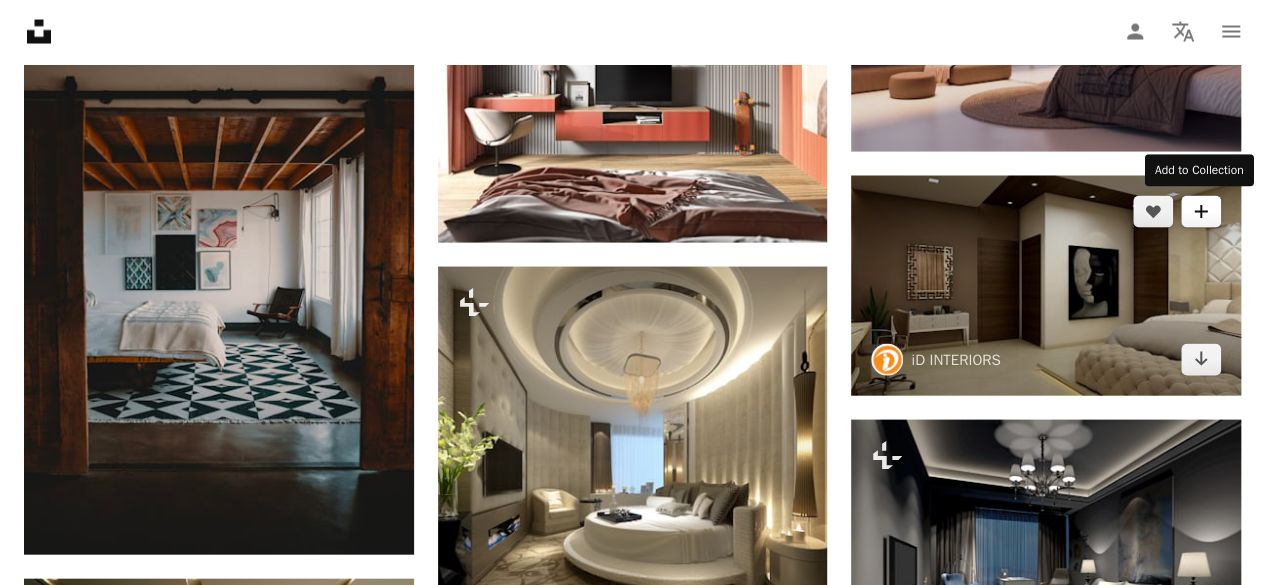 click on "A plus sign" at bounding box center (1201, 212) 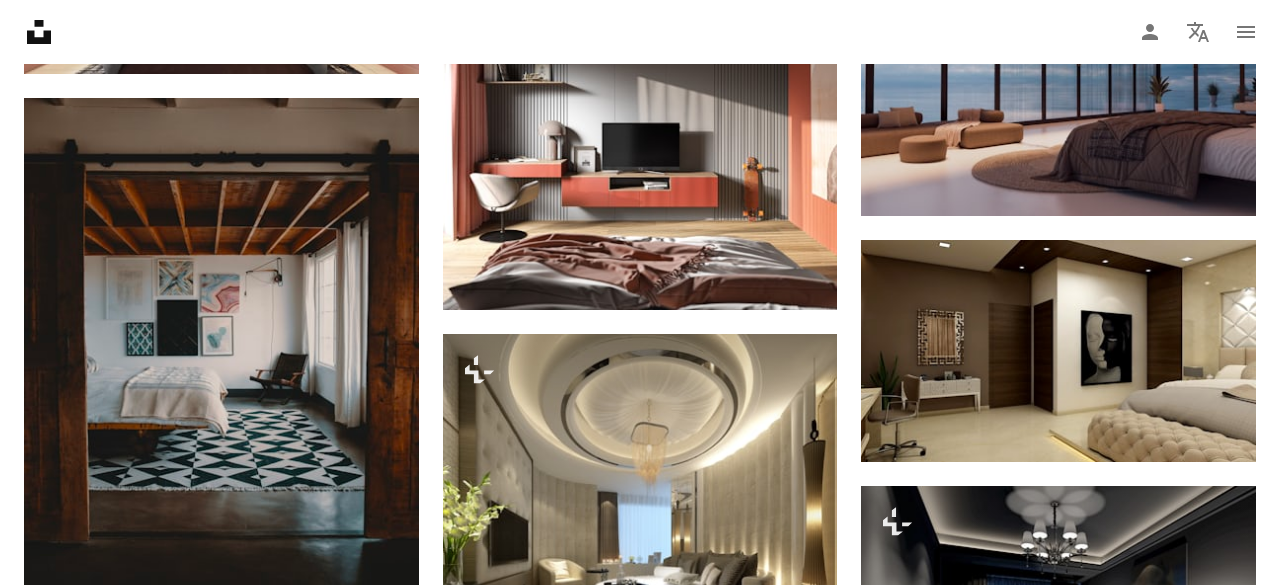 click on "Login" at bounding box center (863, 6026) 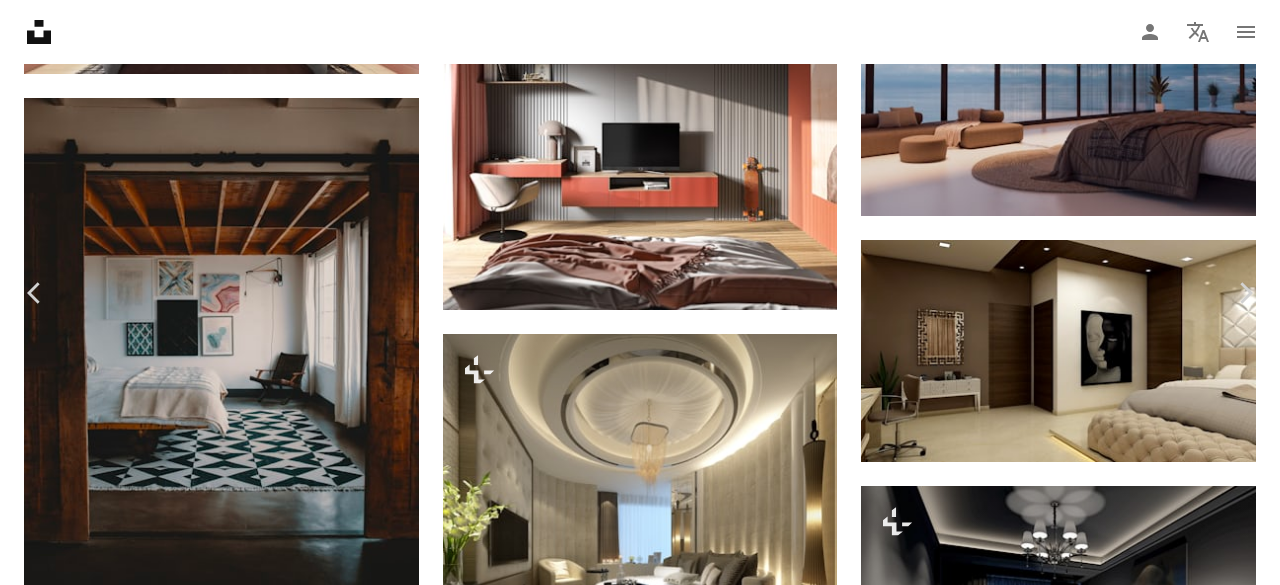 scroll, scrollTop: 6400, scrollLeft: 0, axis: vertical 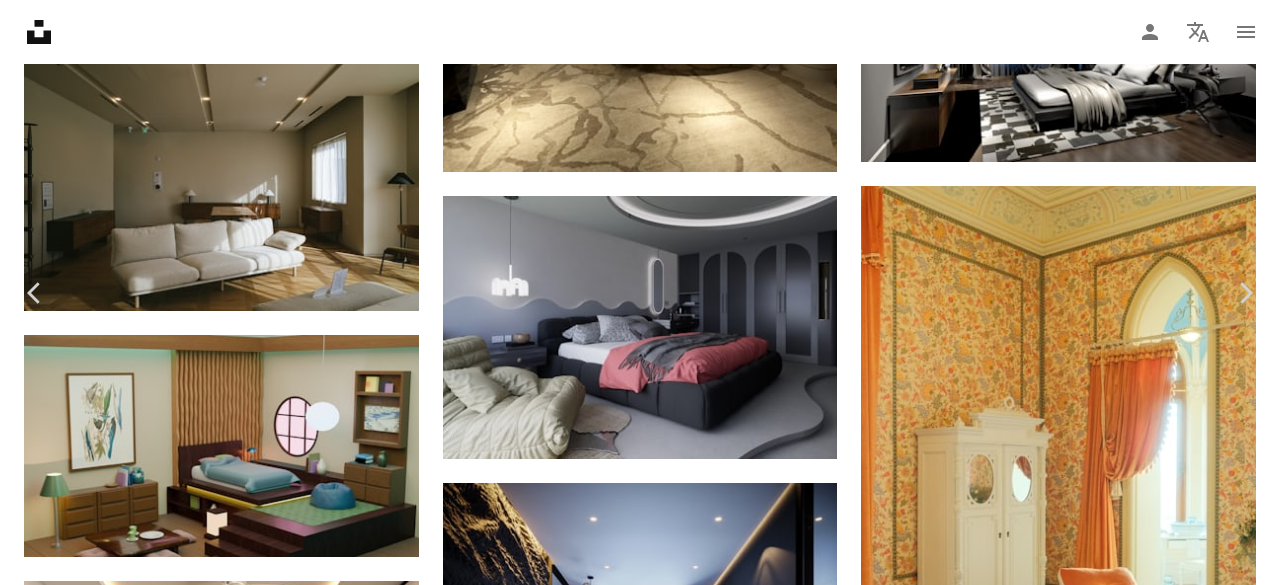 click on "[FIRST] [LAST] For Unsplash+ A lock Download Zoom in A forward-right arrow Share More Actions Calendar outlined Published on May 21, 2019 Safety Free to use under the Unsplash License indoors black human interior design living room room interior furniture lighting bed flooring corner Backgrounds Browse premium related images on iStock | Save 20% with code UNSPLASH20 View more on iStock ↗ Related images A heart A plus sign [FIRST] [LAST] Available for hire A checkmark inside of a circle Arrow pointing down A heart A plus sign Pipcke Available for hire A checkmark inside of a circle Arrow pointing down A heart A plus sign MAHZA D'BRATA Available for hire A checkmark inside of a circle Arrow pointing down Plus sign for Unsplash+ A heart A plus sign Ubaid E. Alyafizi For Unsplash+ A lock Download A heart A plus sign" at bounding box center [640, 5542] 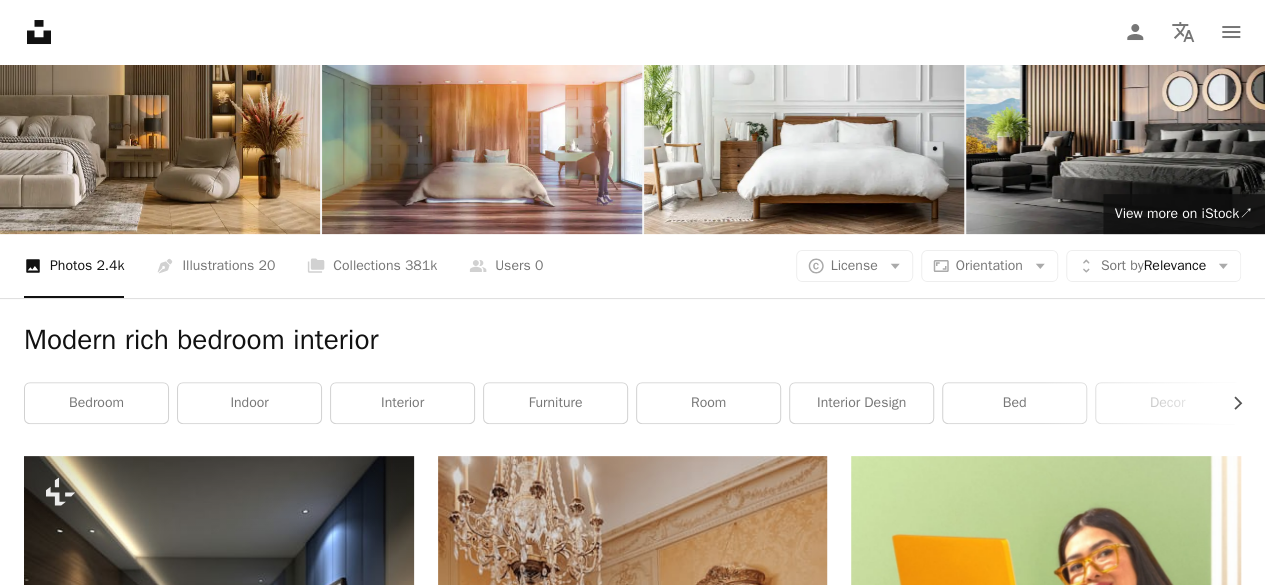 scroll, scrollTop: 0, scrollLeft: 0, axis: both 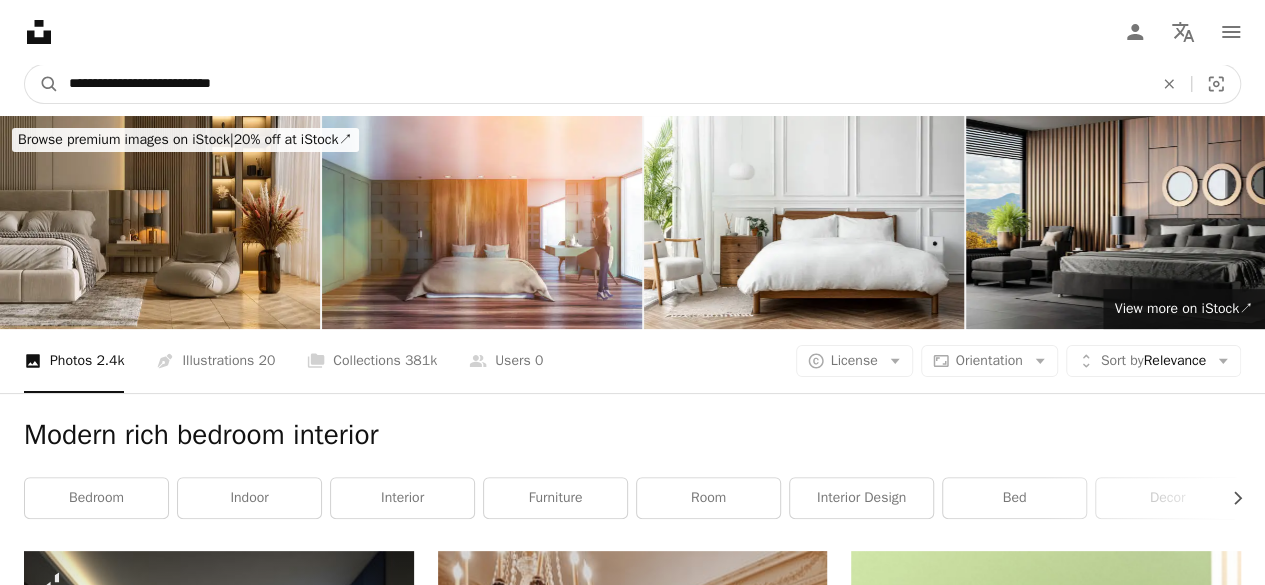 drag, startPoint x: 794, startPoint y: 100, endPoint x: 247, endPoint y: 84, distance: 547.23395 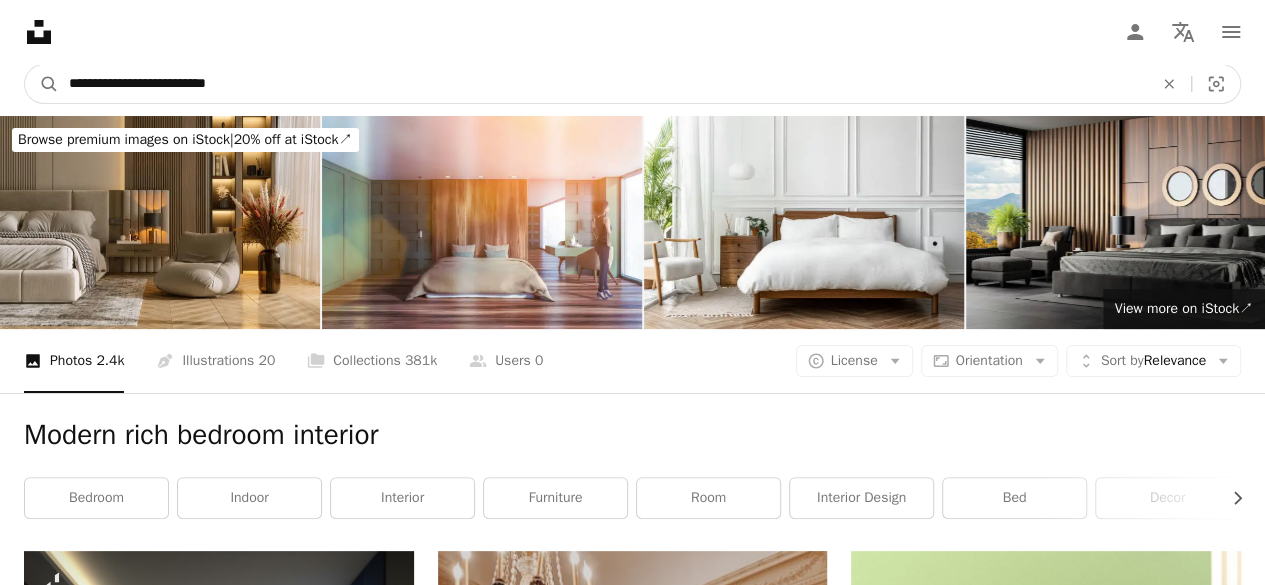 type on "**********" 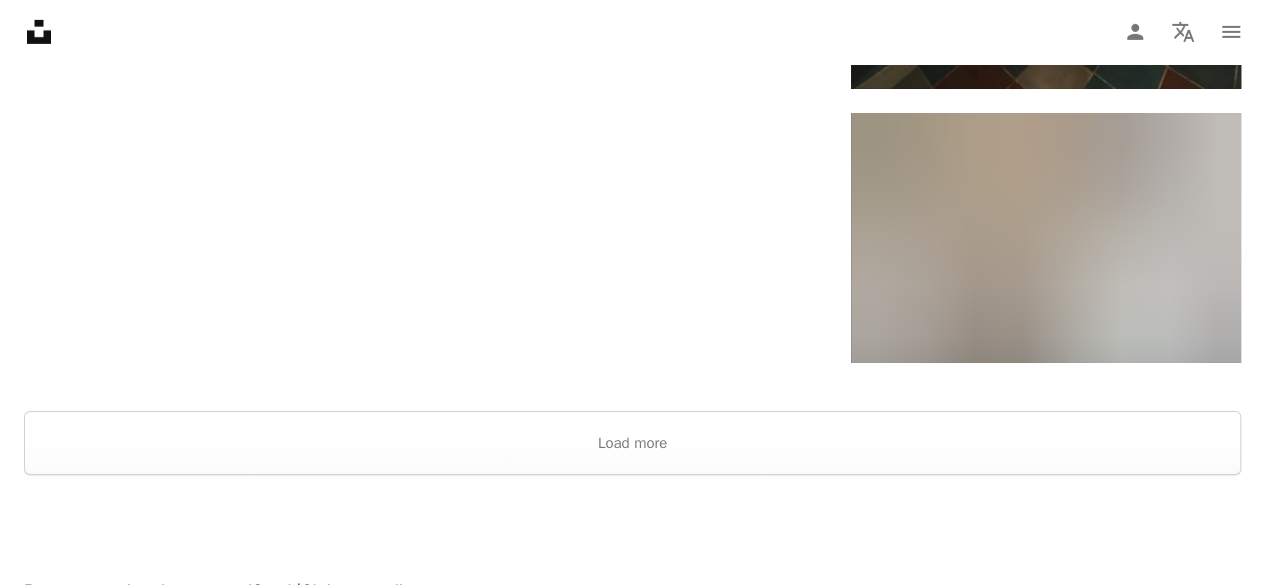 scroll, scrollTop: 3400, scrollLeft: 0, axis: vertical 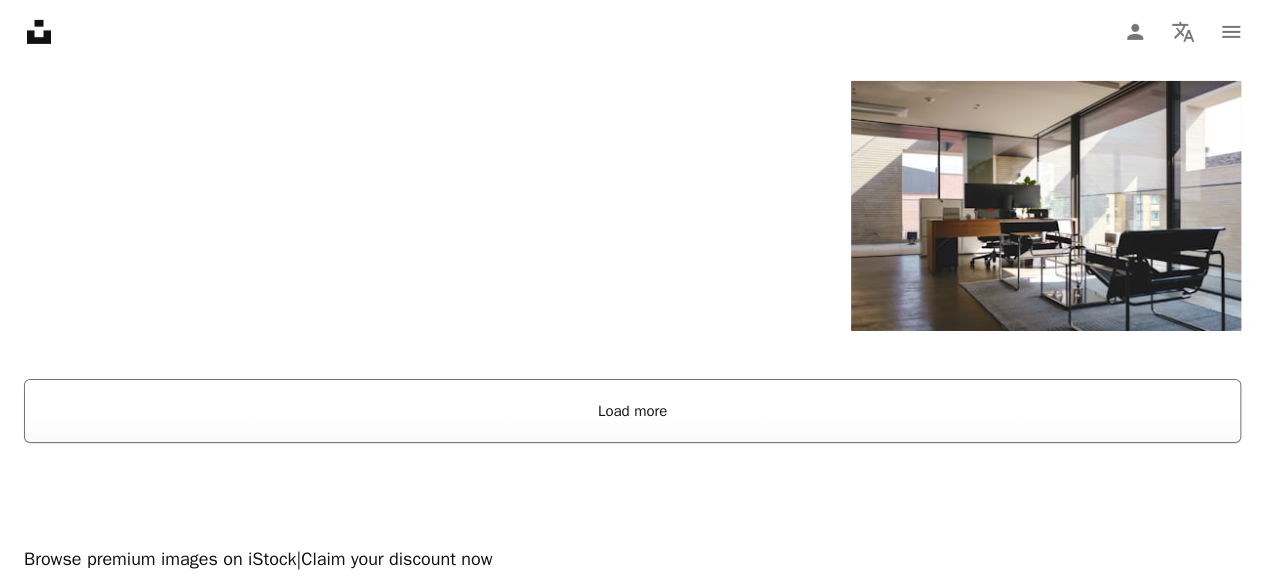 click on "Load more" at bounding box center (632, 411) 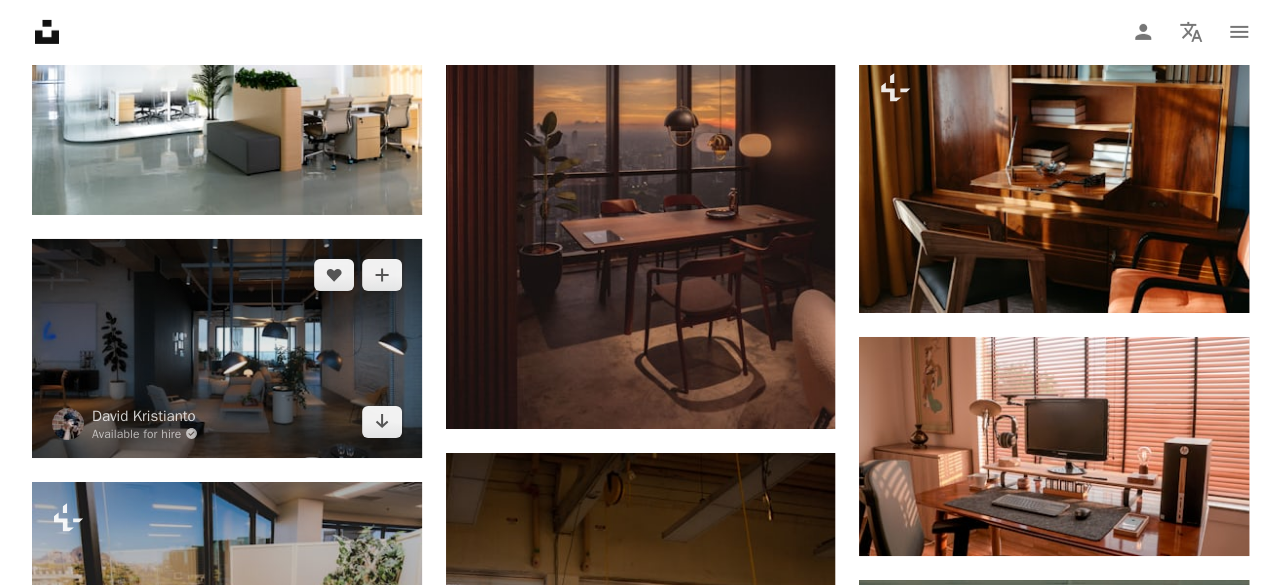 scroll, scrollTop: 7200, scrollLeft: 0, axis: vertical 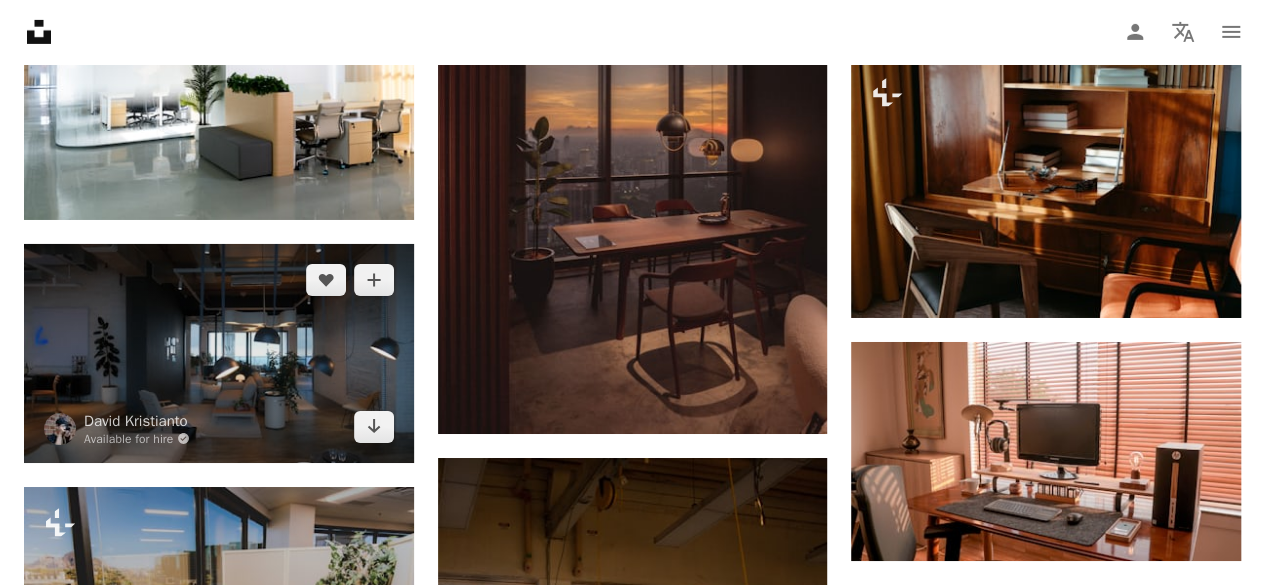 click at bounding box center (219, 353) 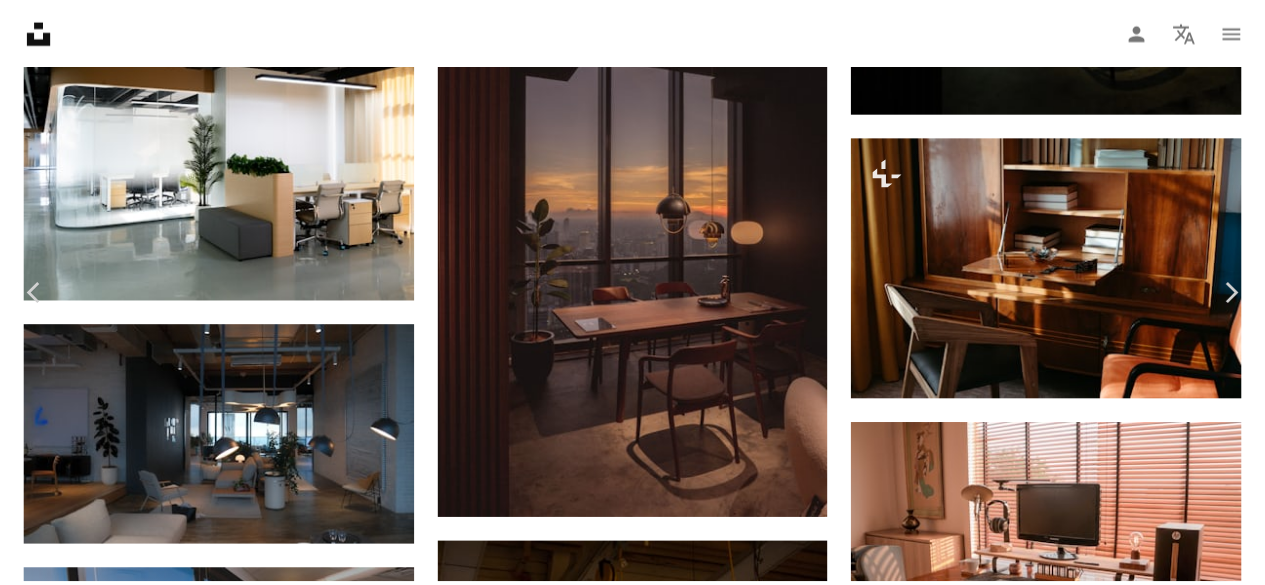 scroll, scrollTop: 1900, scrollLeft: 0, axis: vertical 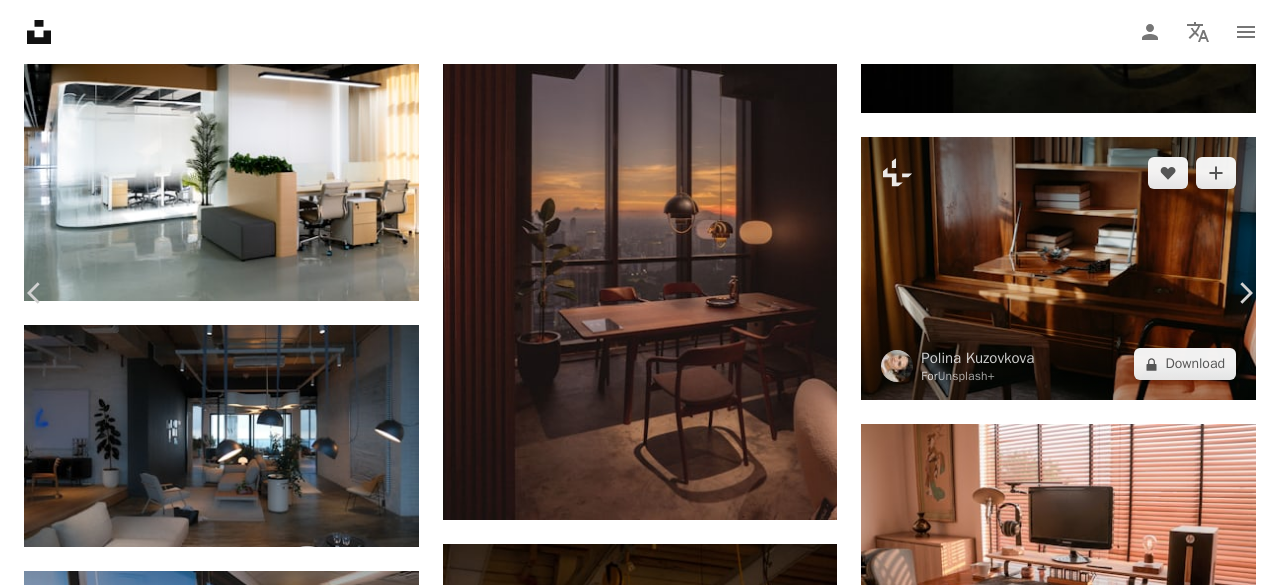 click on "[FIRST] [LAST] Available for hire A checkmark inside of a circle A heart A plus sign Download free Chevron down Zoom in Views 11,248 Downloads 82 A forward-right arrow Share Info icon Info More Actions A map marker [CITY], [COUNTRY] Calendar outlined Published on February 27, 2025 Camera FUJIFILM, X-S10 Safety Free to use under the Unsplash License house plant living room furniture indonesia chair home decor lamp jakarta housing cup couch handbag rug mug indoors lobby foyer Backgrounds Browse premium related images on iStock | Save 20% with code UNSPLASH20 View more on iStock ↗ Related images A heart A plus sign [FIRST] [LAST] Available for hire A checkmark inside of a circle Arrow pointing down A heart A plus sign Declan Sun Available for hire A checkmark inside of a circle Arrow pointing down A heart A plus sign [FIRST] [LAST] Available for hire A checkmark inside of a circle Arrow pointing down A heart A plus sign Bays work Arrow pointing down For" at bounding box center (640, 5166) 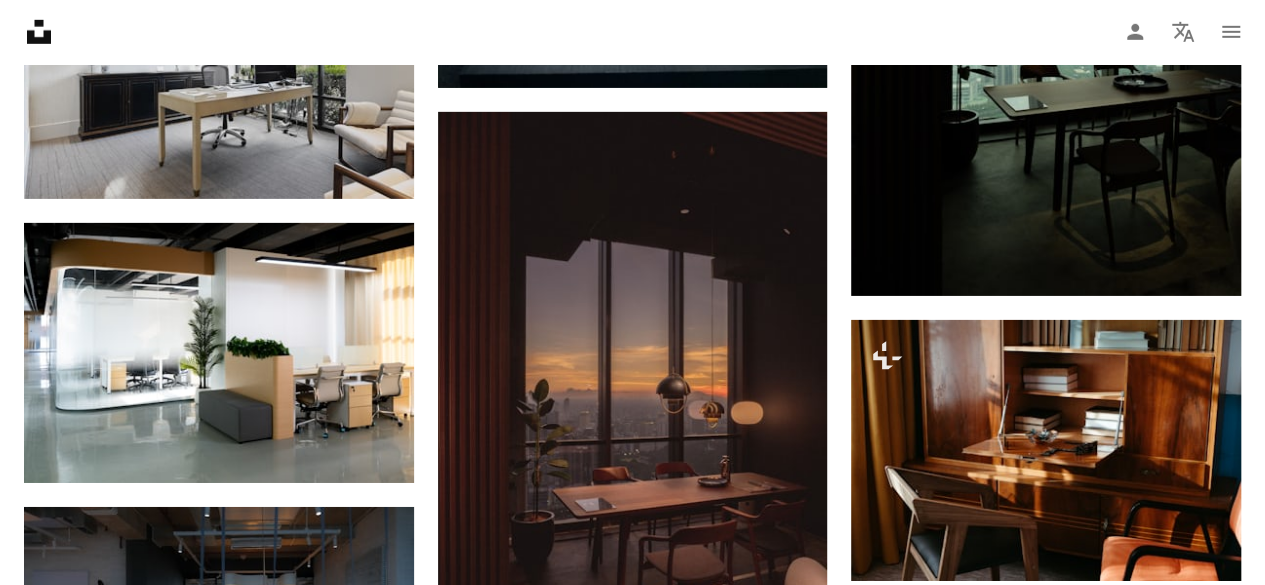 scroll, scrollTop: 6900, scrollLeft: 0, axis: vertical 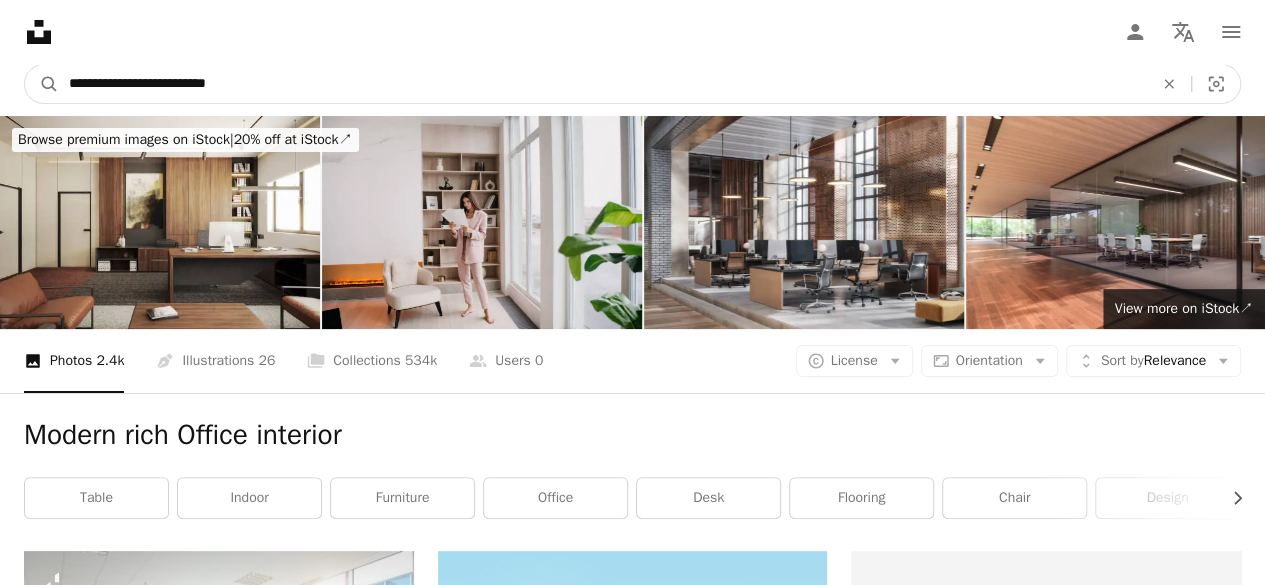 click on "**********" at bounding box center [603, 84] 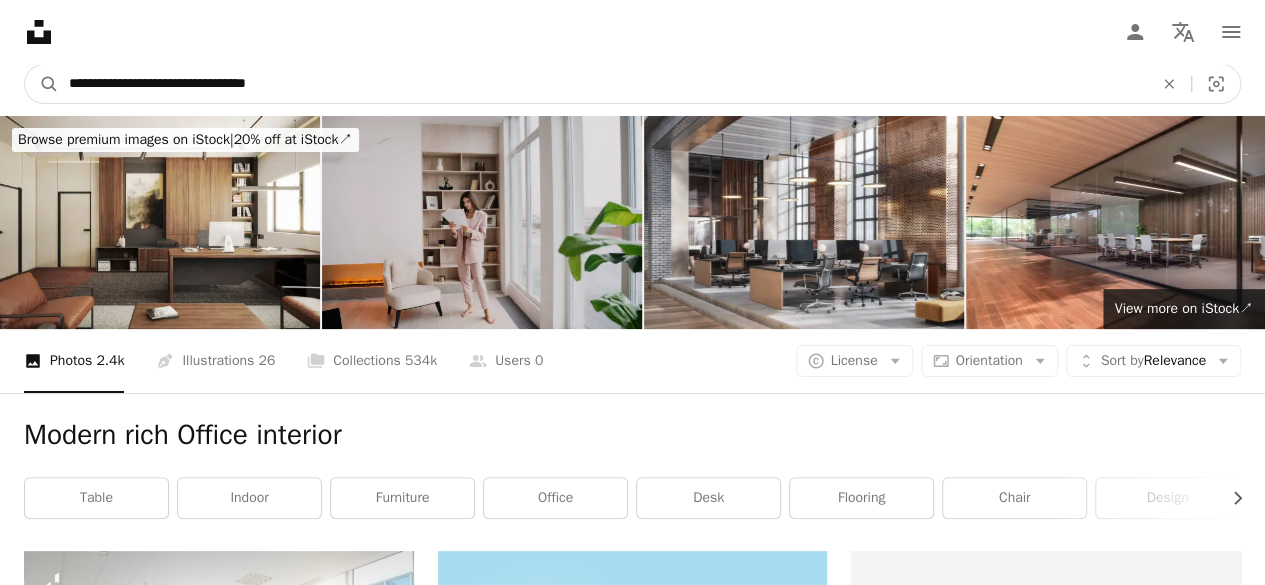 type on "**********" 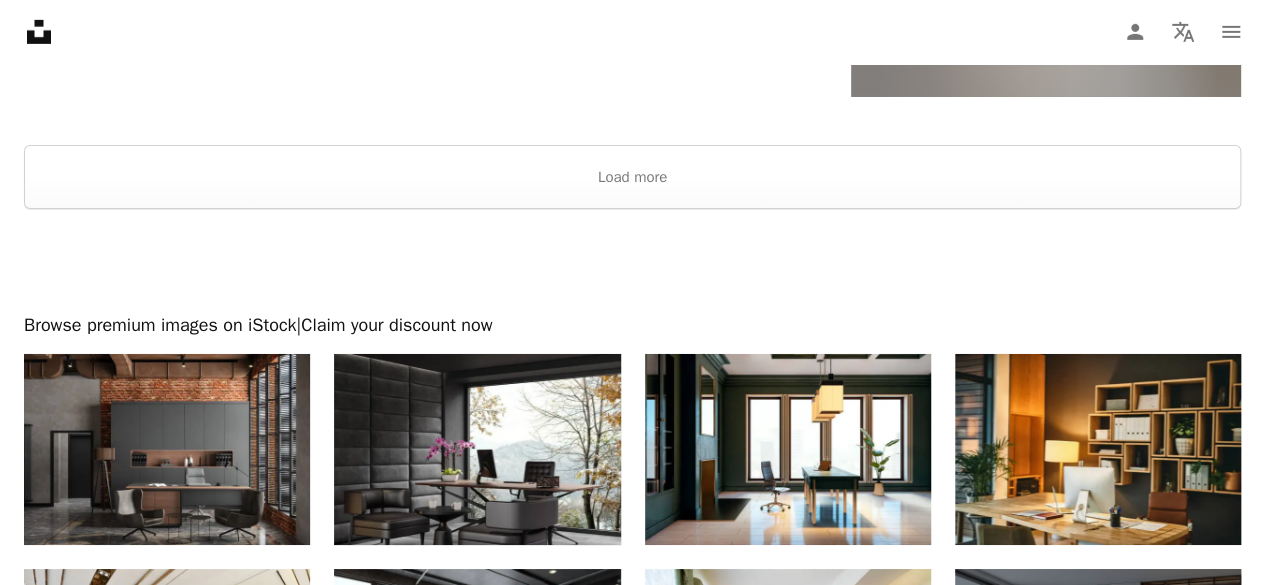 scroll, scrollTop: 3300, scrollLeft: 0, axis: vertical 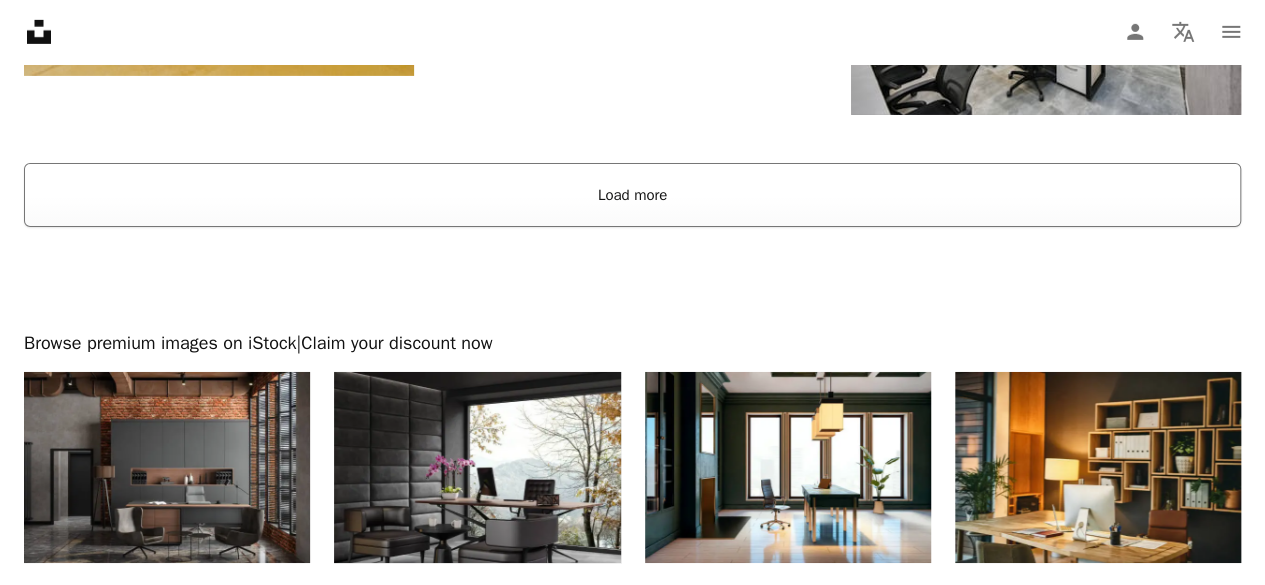 click on "Load more" at bounding box center (632, 195) 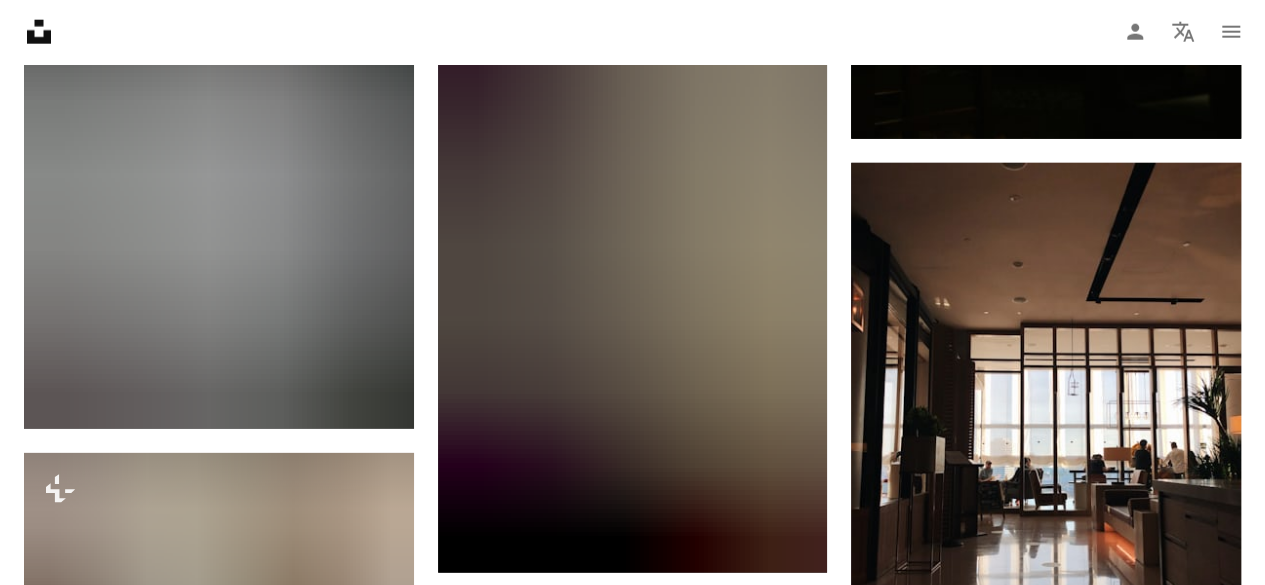 scroll, scrollTop: 32998, scrollLeft: 0, axis: vertical 